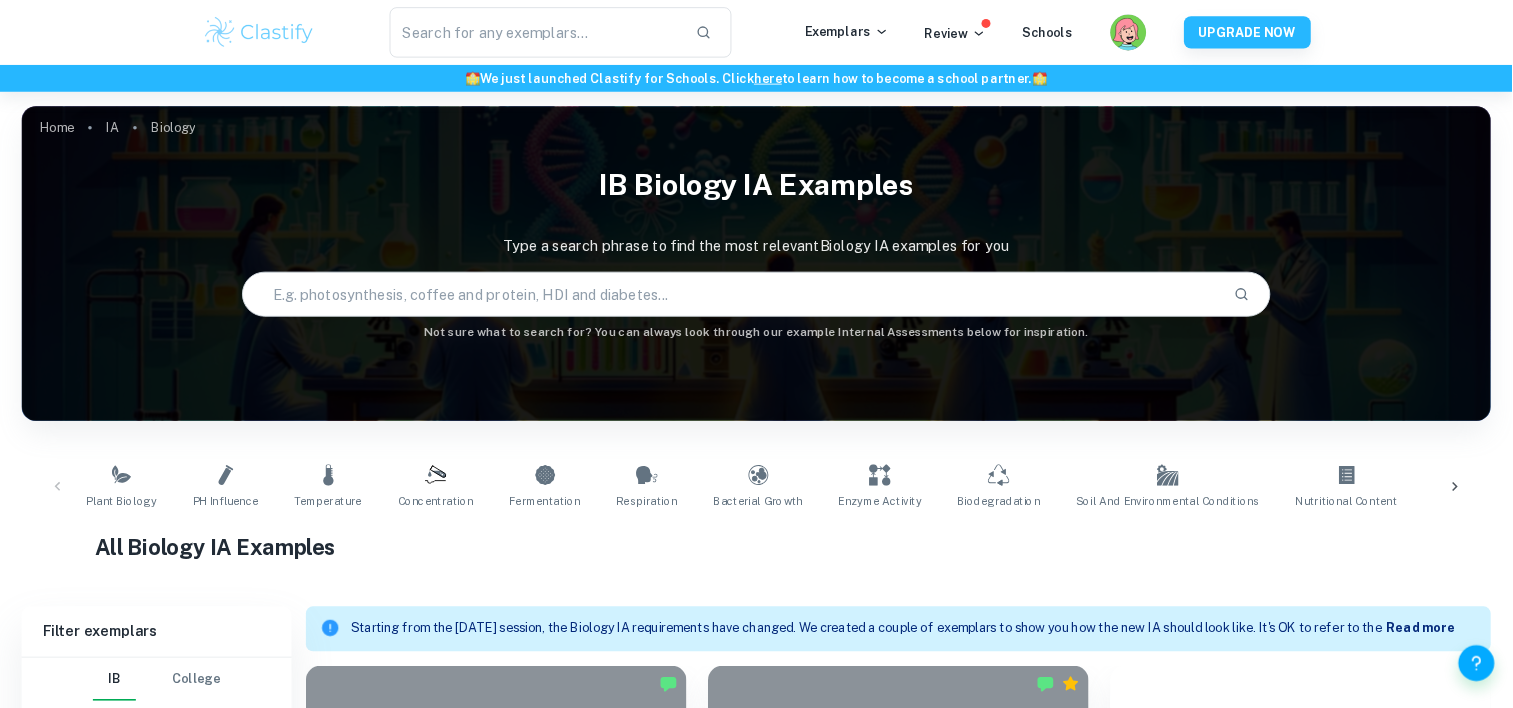 scroll, scrollTop: 0, scrollLeft: 0, axis: both 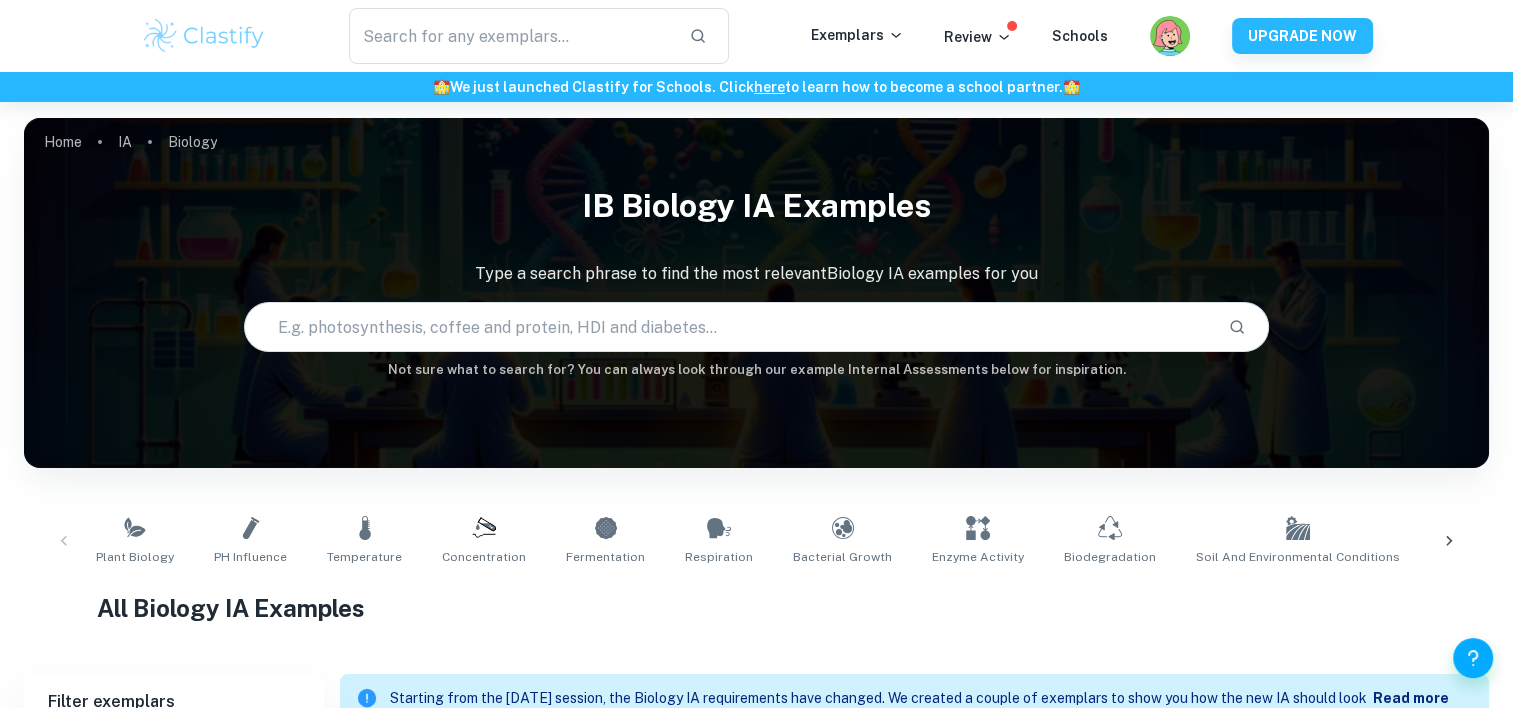 click on "Home IA Biology IB Biology IA examples Type a search phrase to find the most relevant  Biology   IA    examples for you ​ Not sure what to search for? You can always look through our example Internal Assessments below for inspiration. Plant Biology pH Influence Temperature Concentration Fermentation Respiration Bacterial Growth Enzyme Activity Biodegradation Soil and Environmental Conditions Nutritional Content Absorbance Measurements .biodiversity_svg__aa6b3b50-48e0-424a-ba62-957e11230d50{fill:none;stroke:#000;stroke-linecap:round;stroke-miterlimit:10} Biodiversity Statistics and Correlation Biomass Measurements Antibacterial Properties Pollutants and Environment Genetics All Biology IA Examples Filter Filter exemplars IB College Category IA EE TOK Notes Subject Type a subject Biology Type a subject Criteria Select Grade 7 6 5 4 3 2 1 Level HL SL Session [DATE] [DATE] [DATE] [DATE] [DATE] [DATE] [DATE] [DATE] [DATE] [DATE] Other   Apply Filter exemplars IB College [GEOGRAPHIC_DATA]" at bounding box center (756, 4284) 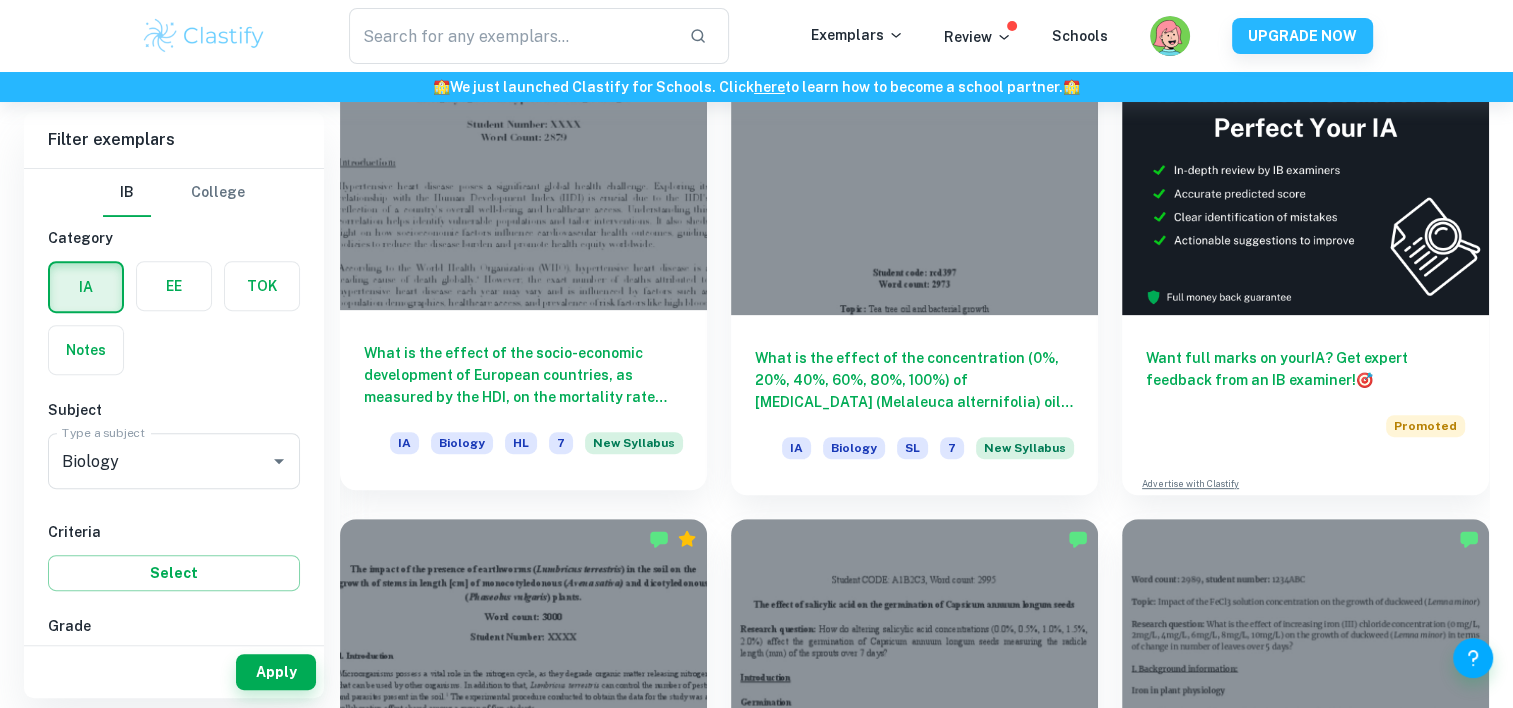 scroll, scrollTop: 500, scrollLeft: 0, axis: vertical 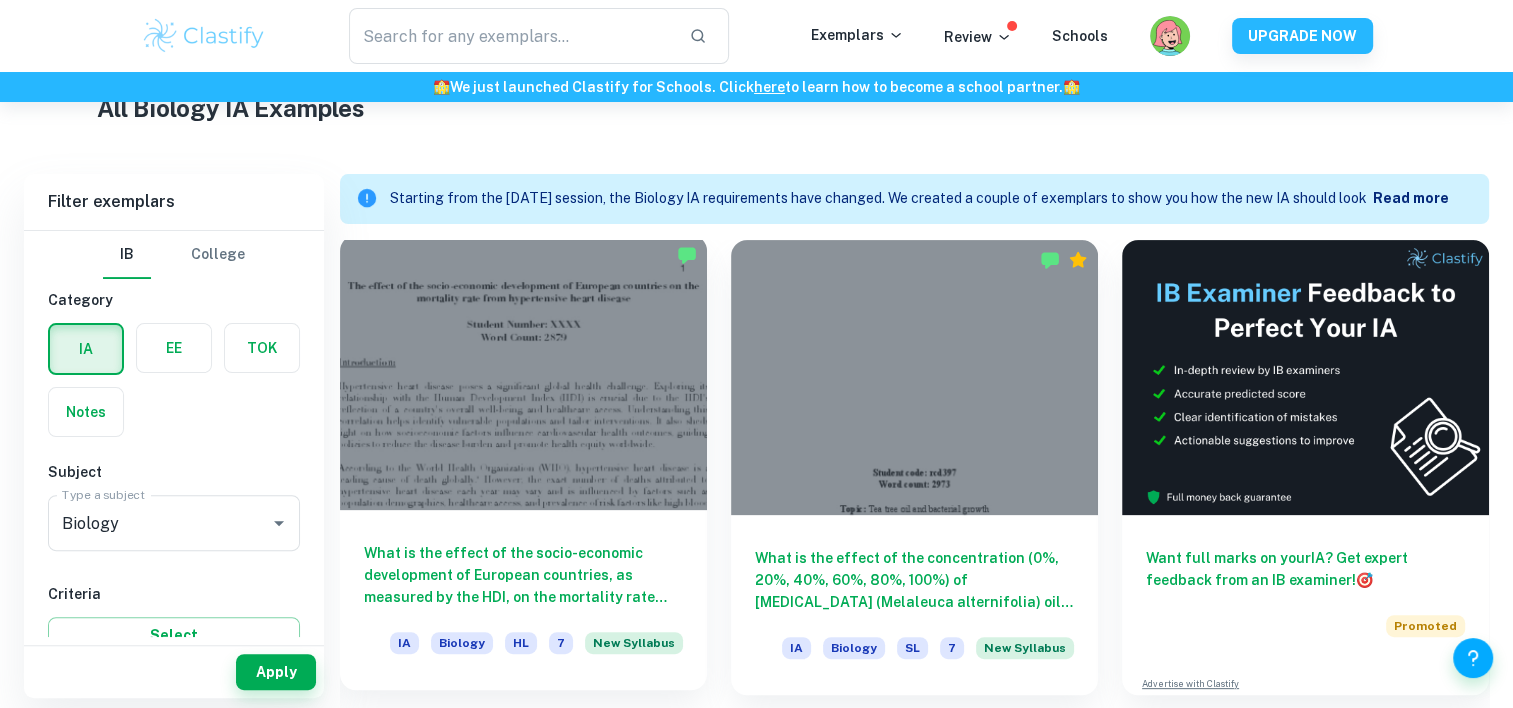 click on "What is the effect of the socio-economic development of European countries, as measured by the HDI, on the mortality rate from [MEDICAL_DATA] within the older population (50+)?" at bounding box center [523, 575] 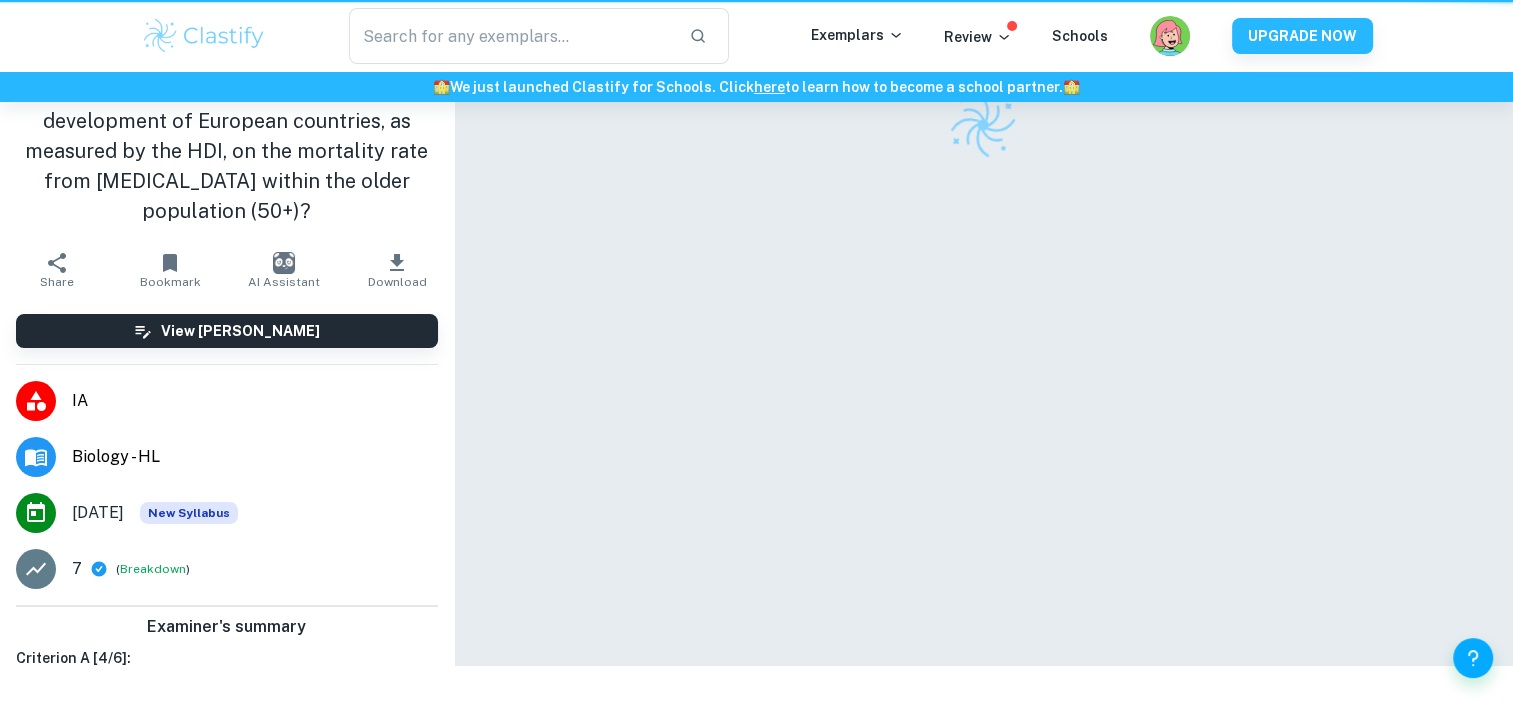 scroll, scrollTop: 0, scrollLeft: 0, axis: both 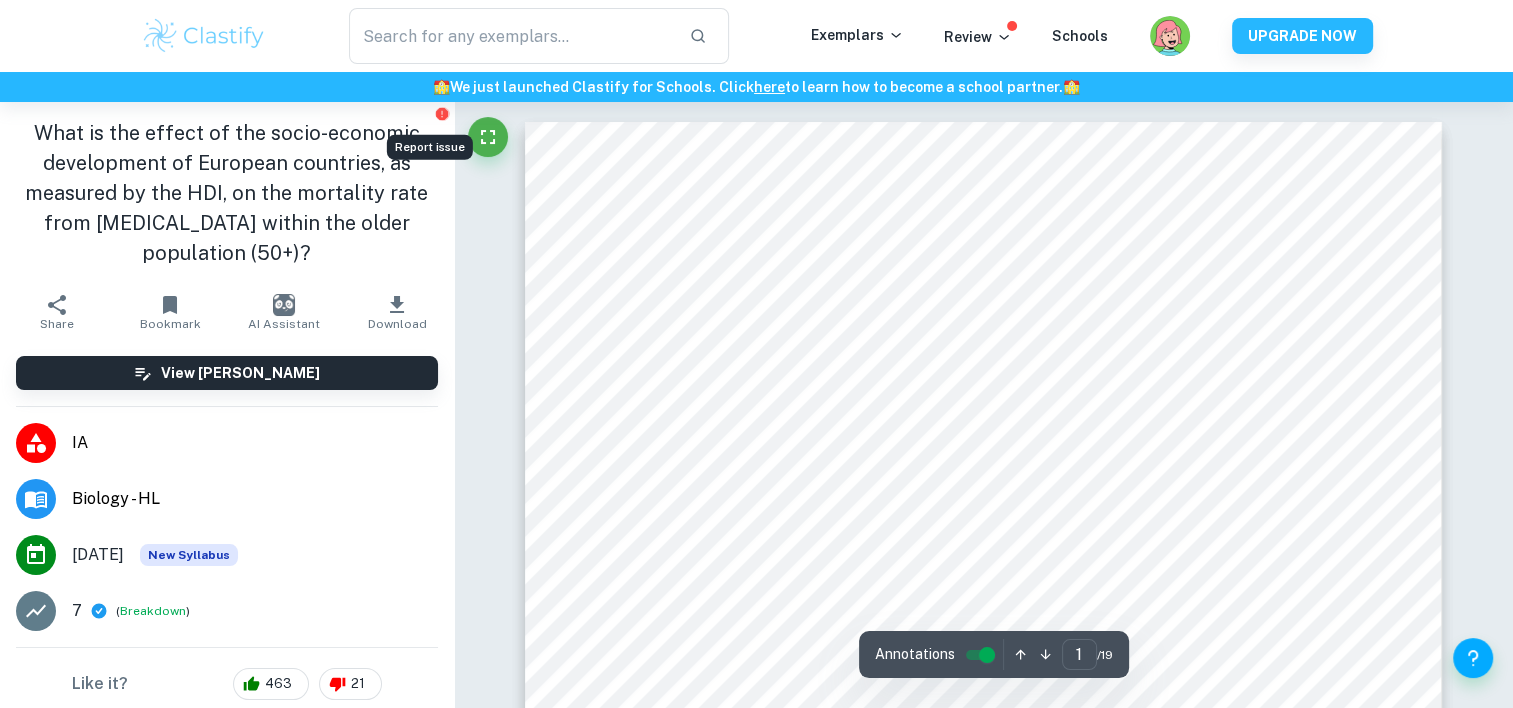 click 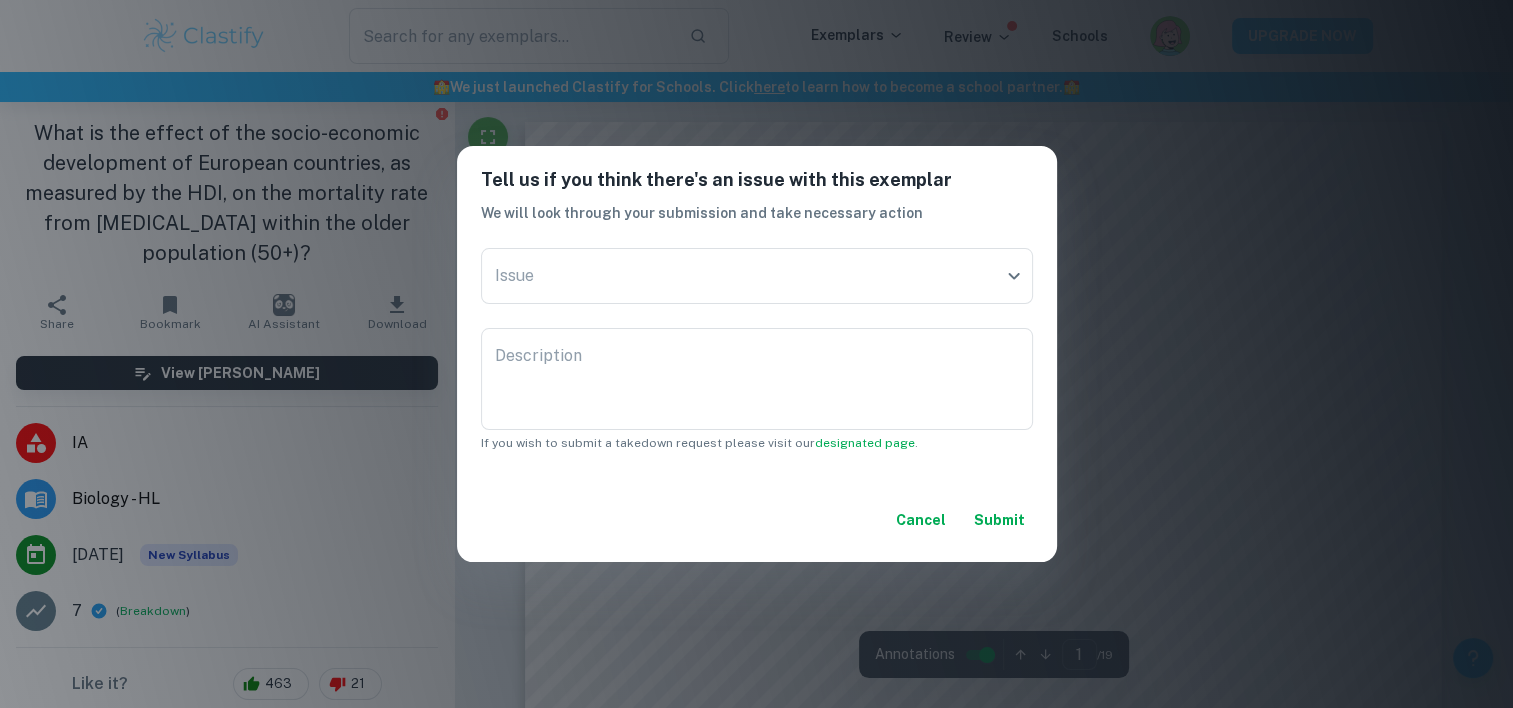 click on "Tell us if you think there's an issue with this exemplar We will look through your submission and take necessary action Issue ​ Issue Description x Description If you wish to submit a takedown request please visit our  designated page . Cancel Submit" at bounding box center (756, 354) 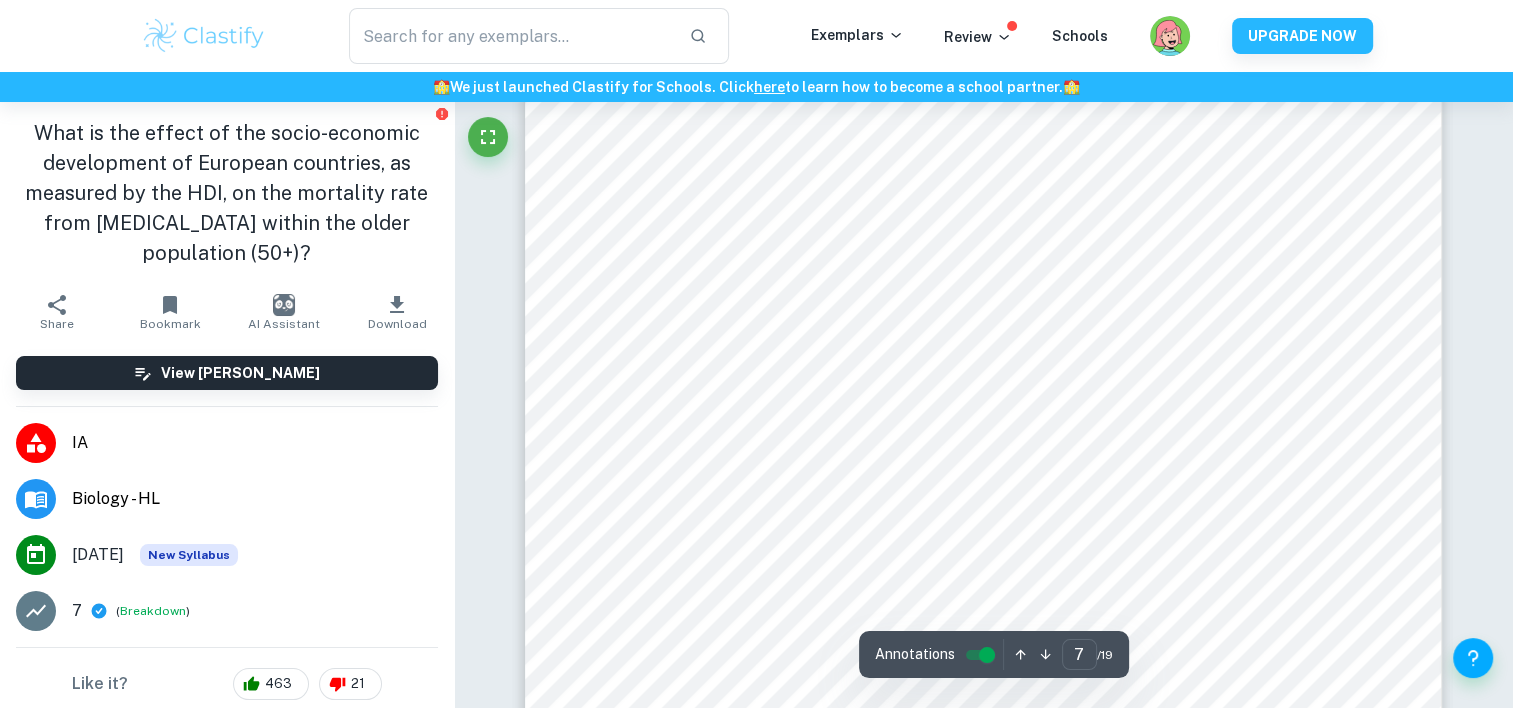 scroll, scrollTop: 7900, scrollLeft: 0, axis: vertical 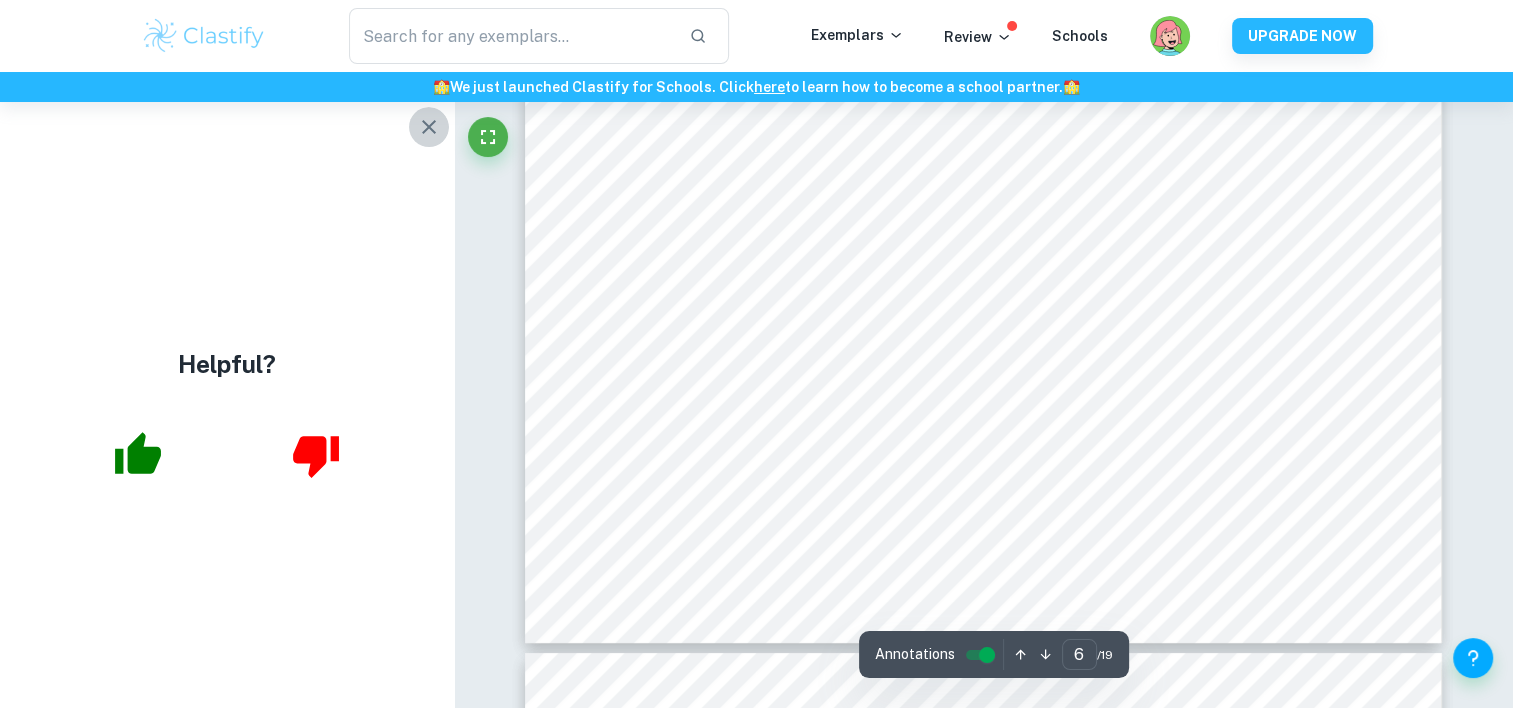 click 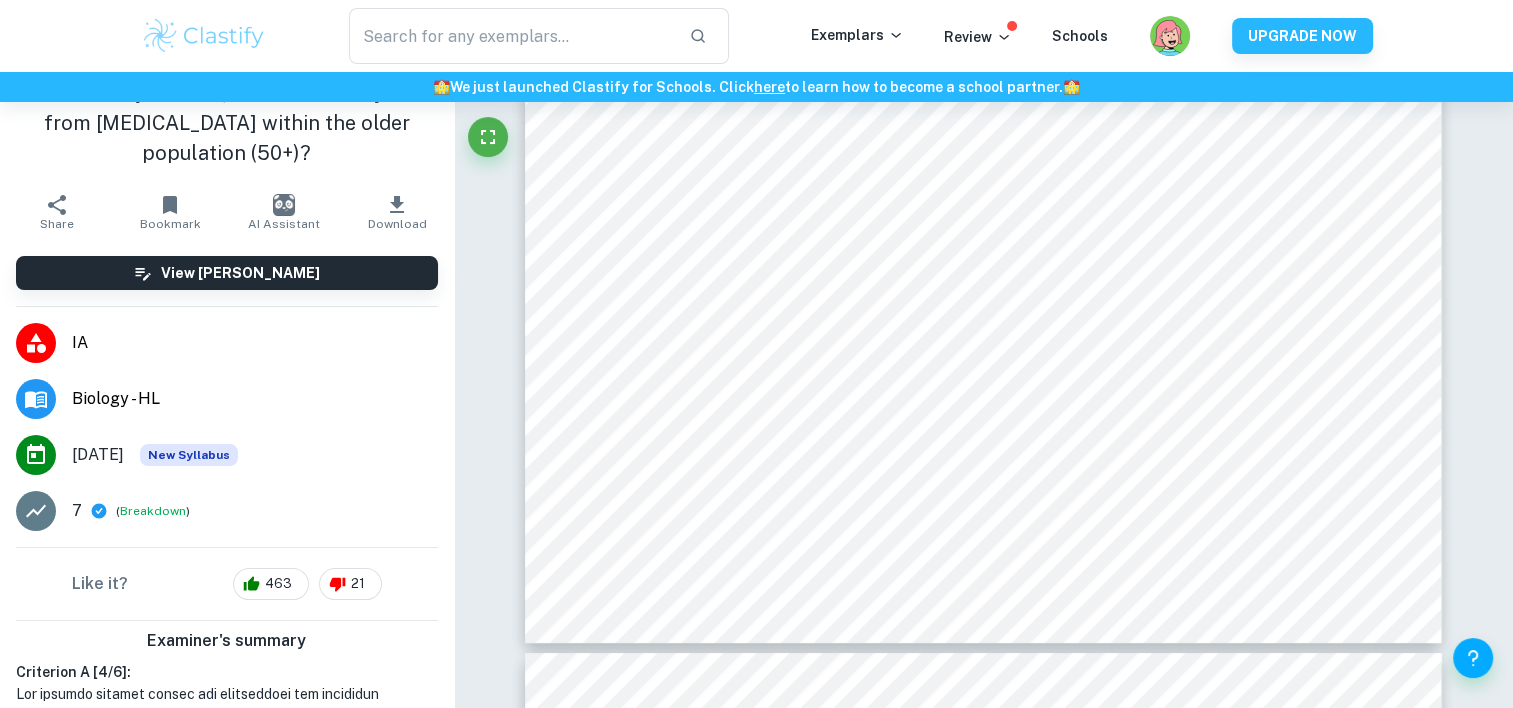 scroll, scrollTop: 200, scrollLeft: 0, axis: vertical 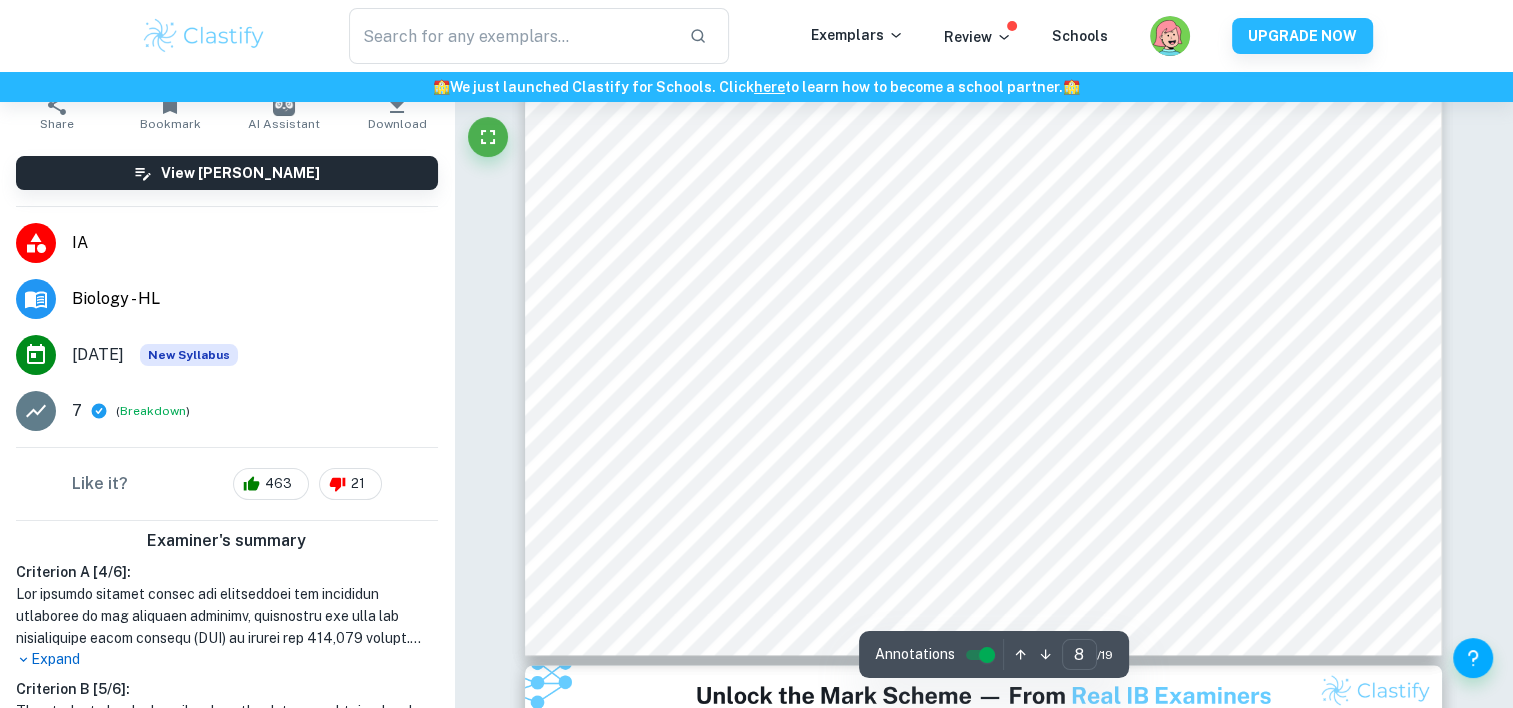 type on "9" 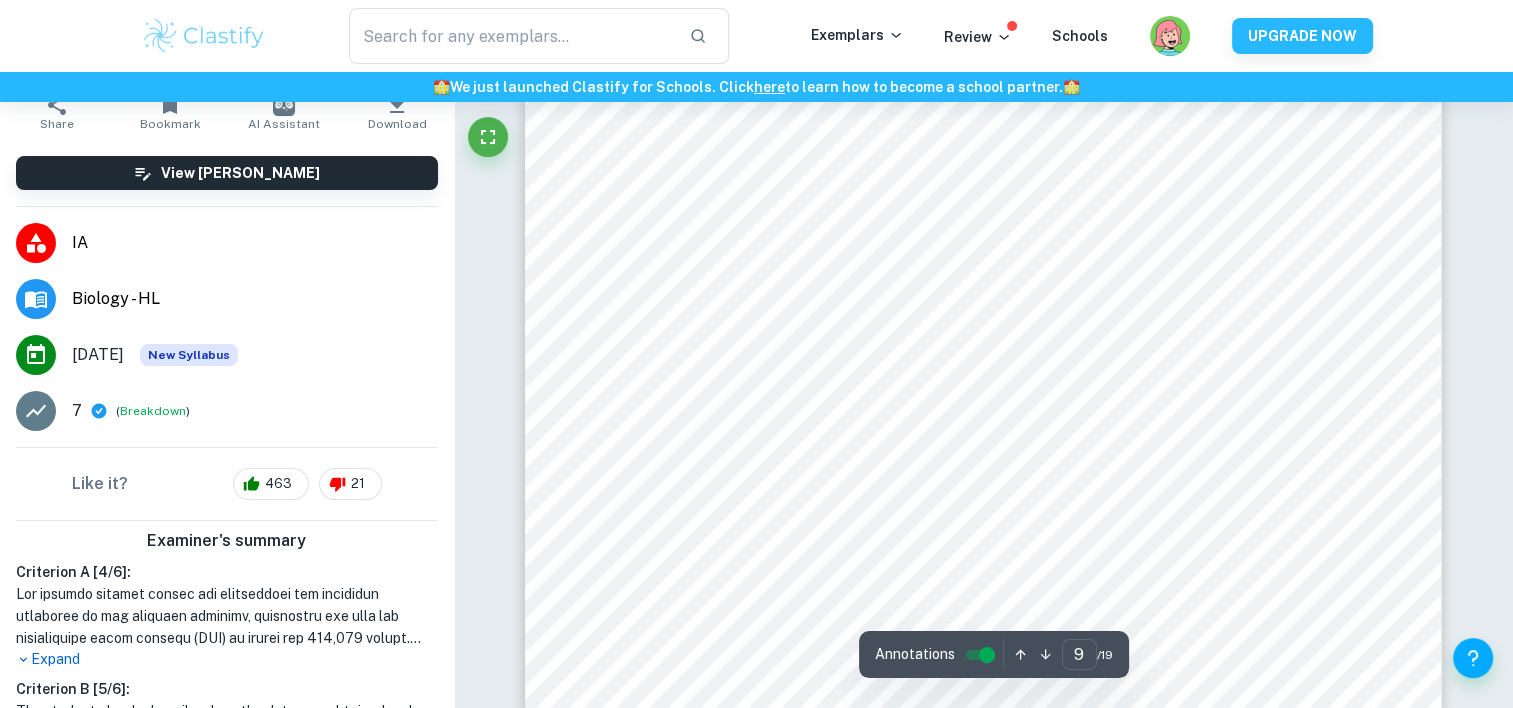scroll, scrollTop: 11900, scrollLeft: 0, axis: vertical 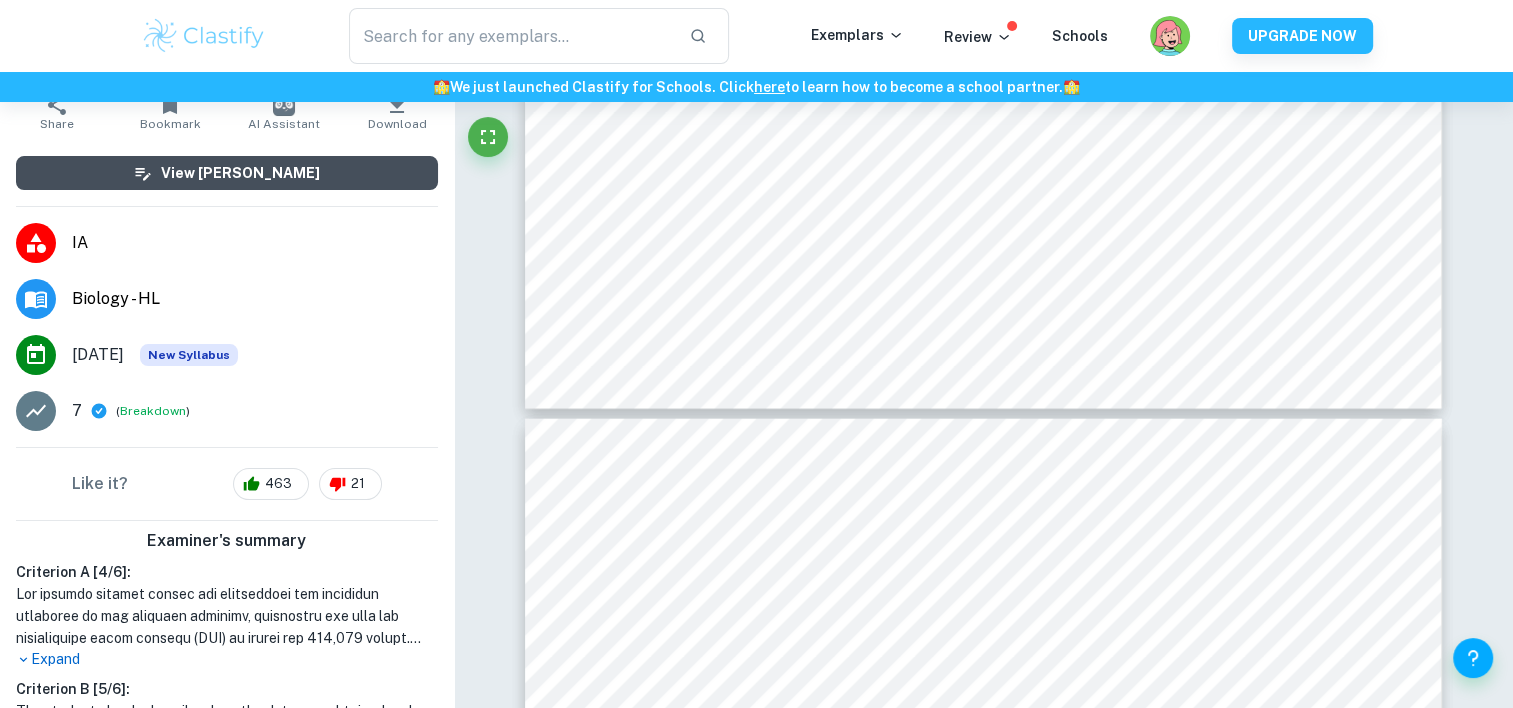 click on "View [PERSON_NAME]" at bounding box center (227, 173) 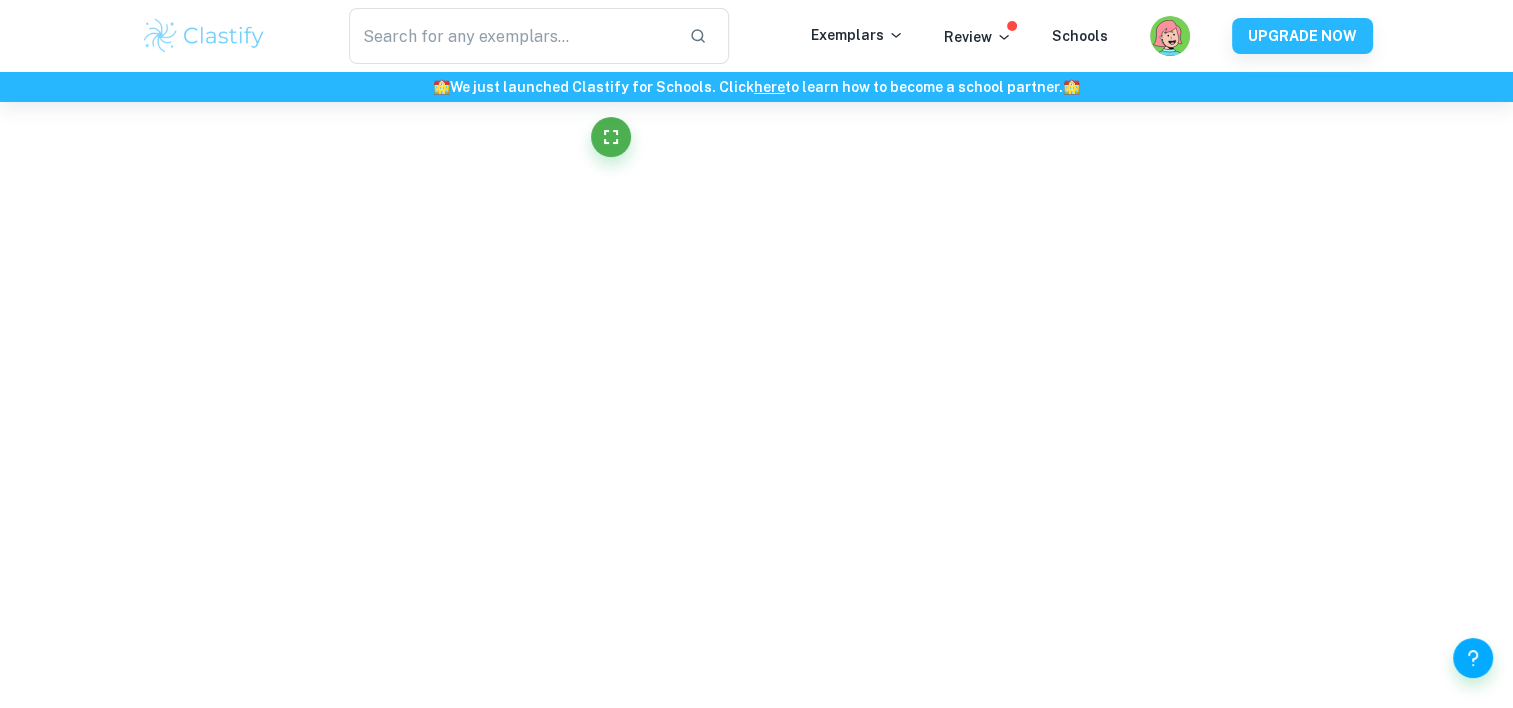 scroll, scrollTop: 9599, scrollLeft: 0, axis: vertical 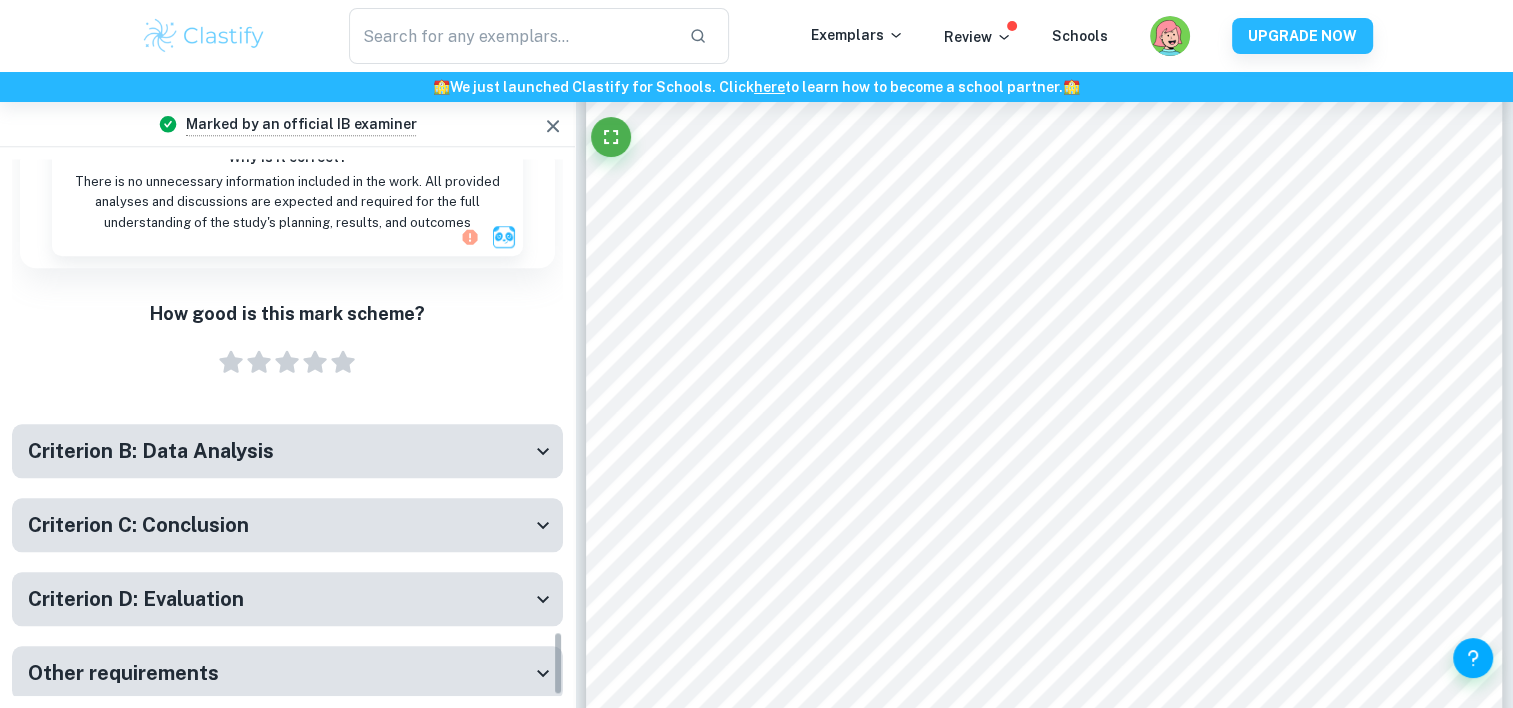 click on "Criterion B: Data Analysis" at bounding box center [279, 451] 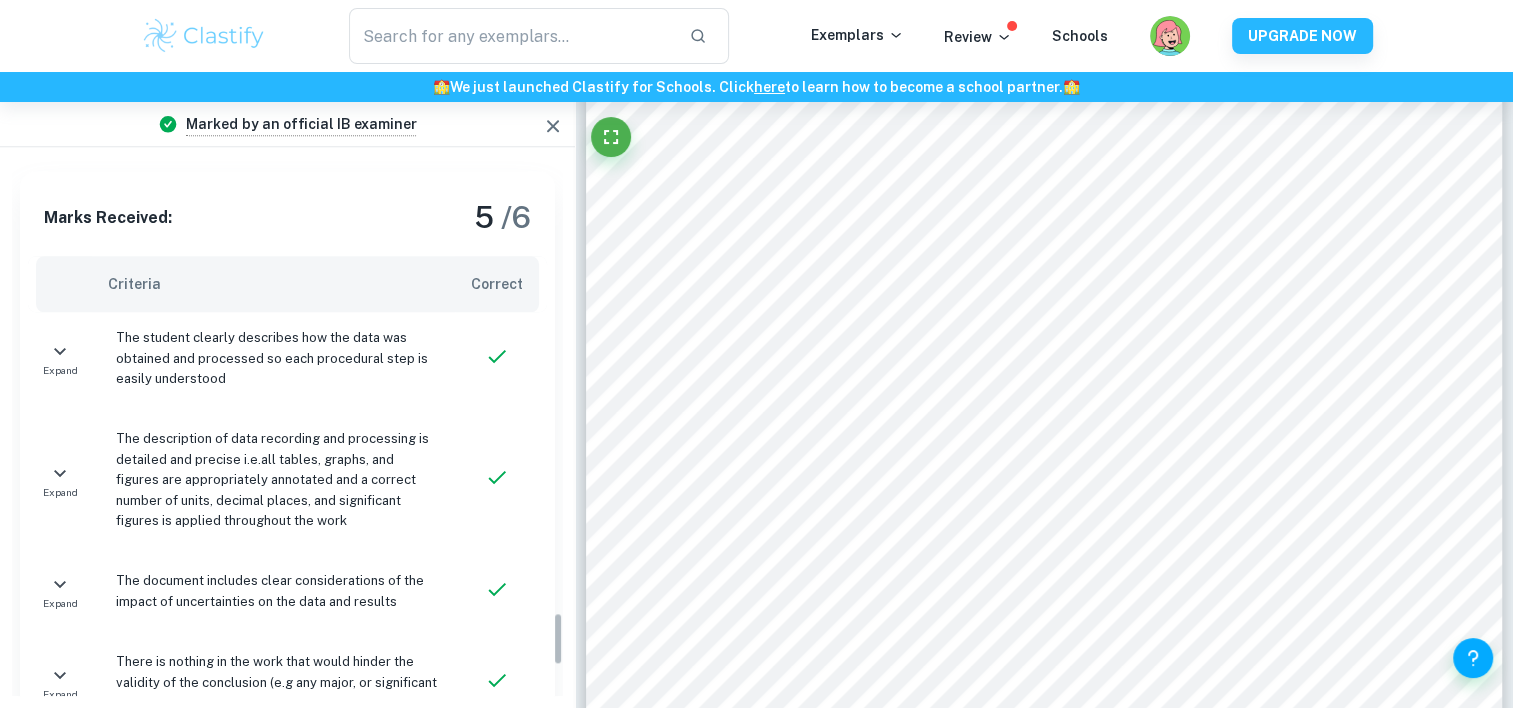 scroll, scrollTop: 4804, scrollLeft: 0, axis: vertical 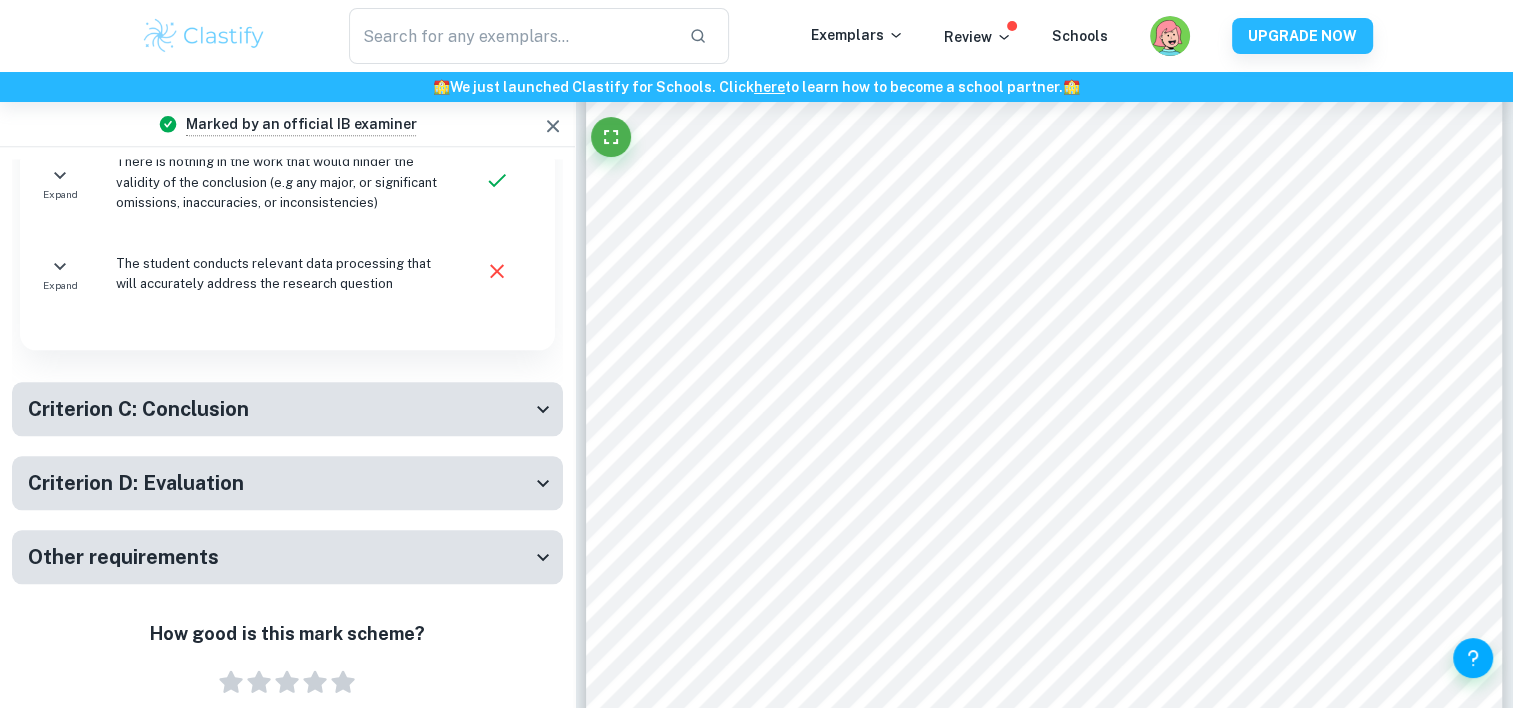 click on "Criterion C: Conclusion" at bounding box center [279, 409] 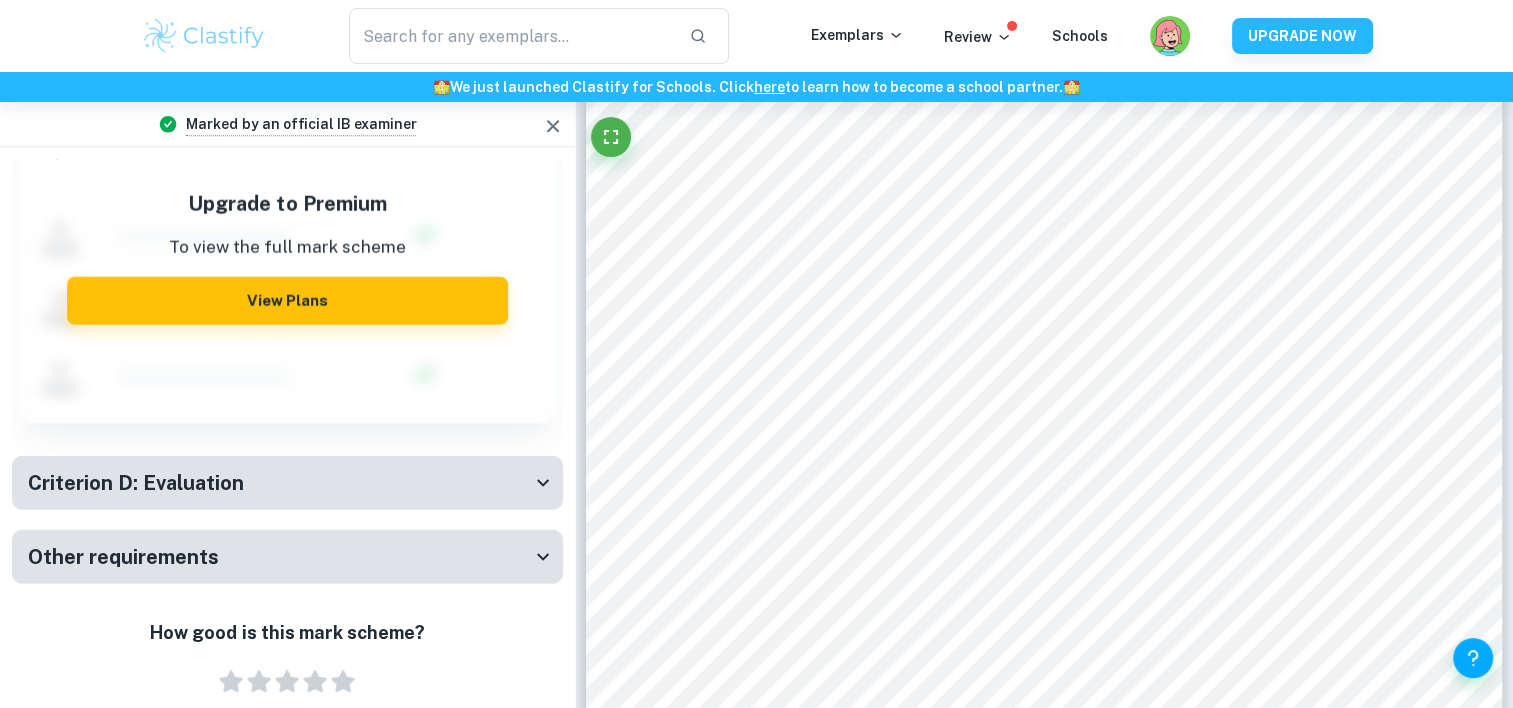 click on "Criterion D: Evaluation" at bounding box center [279, 482] 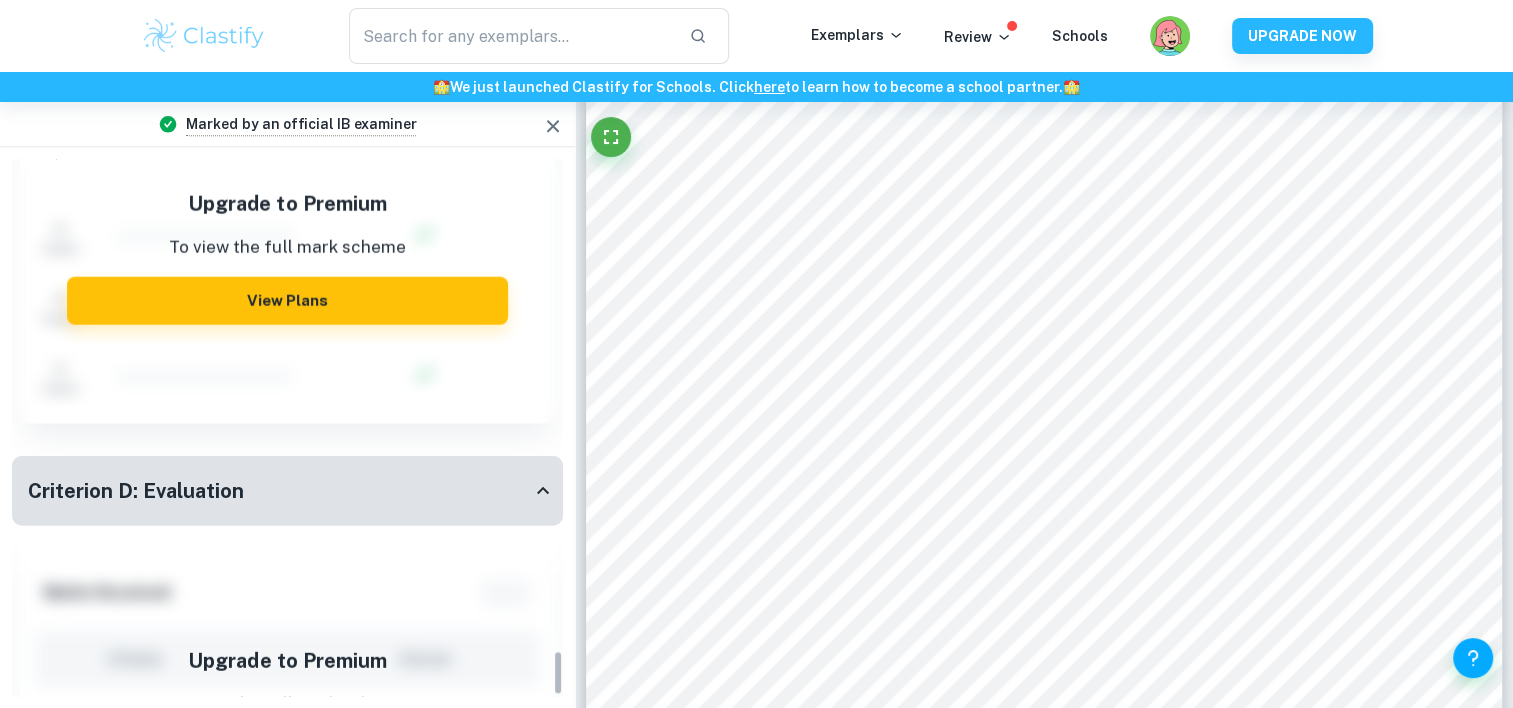 scroll, scrollTop: 5922, scrollLeft: 0, axis: vertical 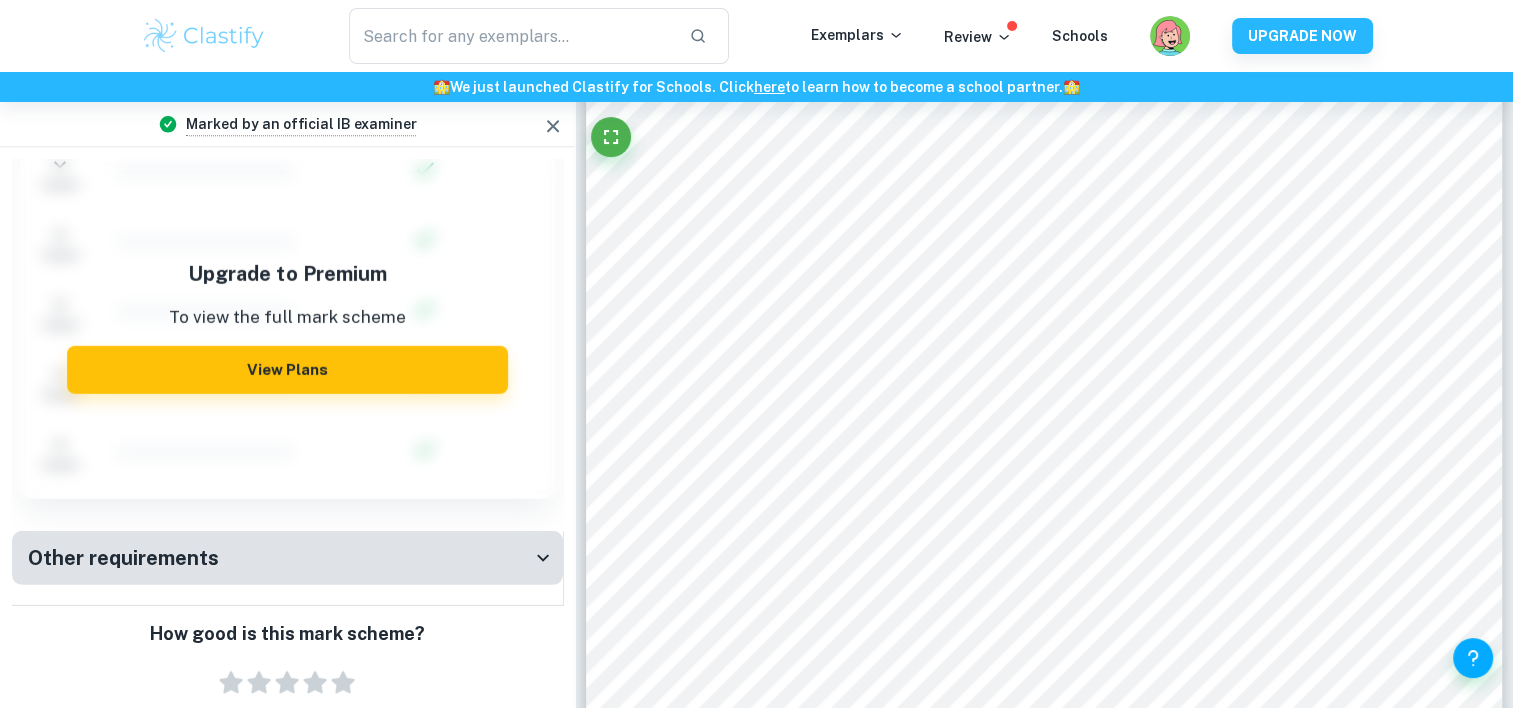 click on "Other requirements" at bounding box center [279, 557] 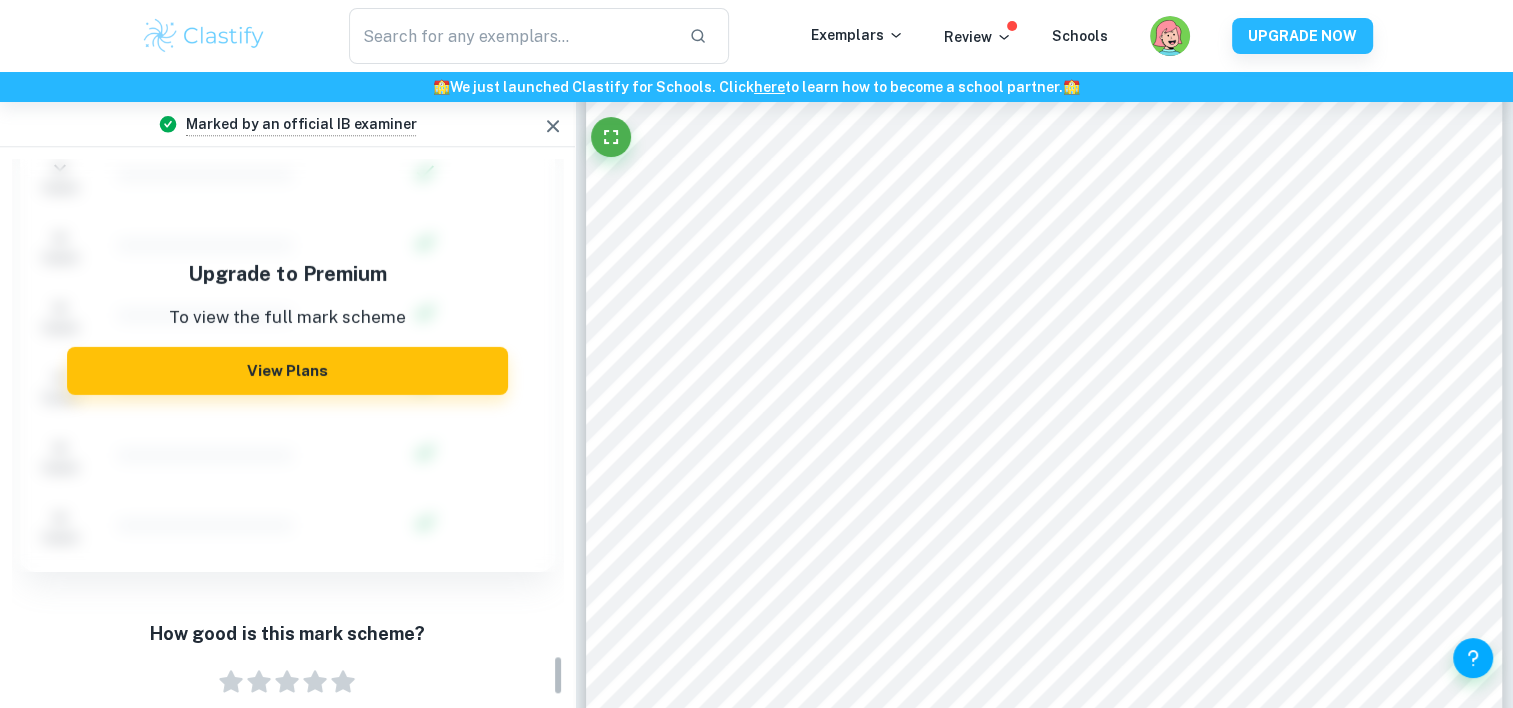 scroll, scrollTop: 6609, scrollLeft: 0, axis: vertical 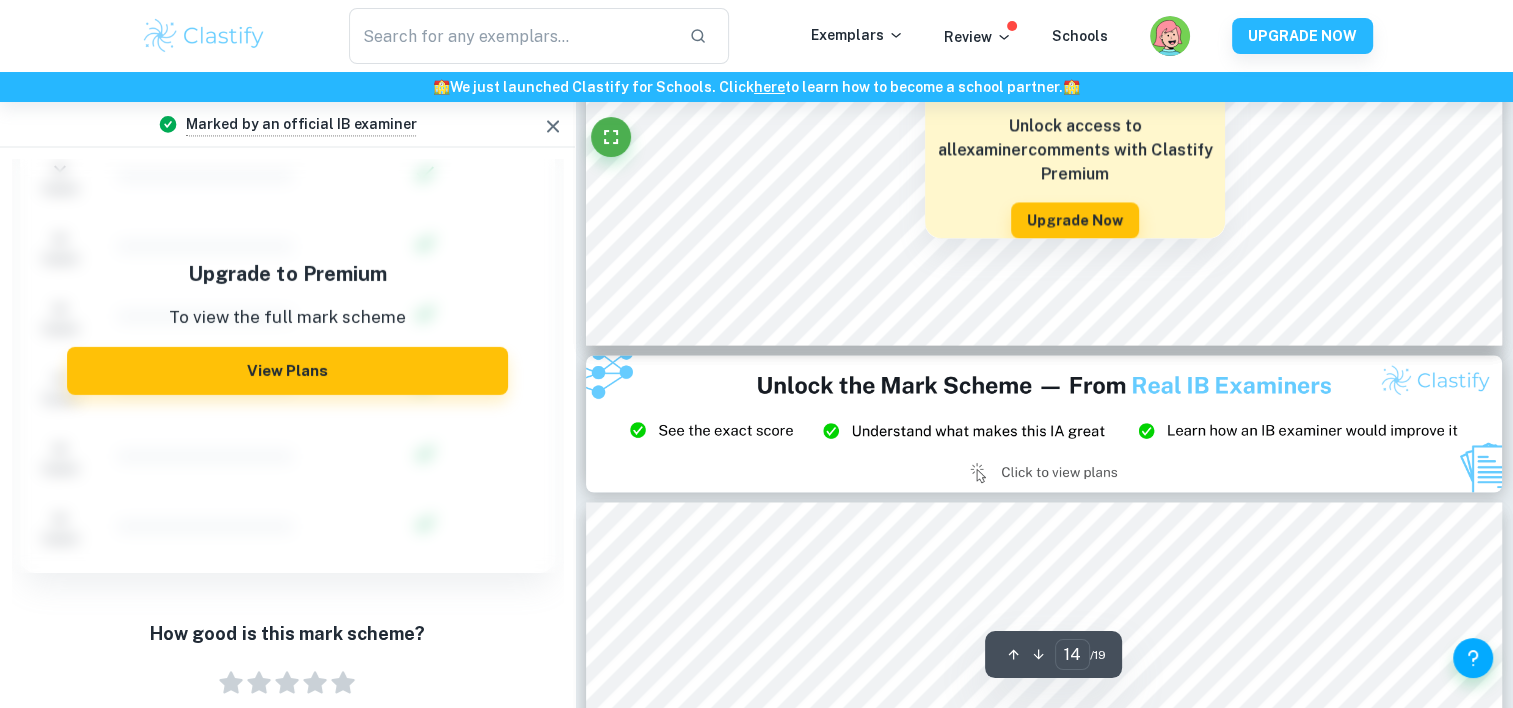 type on "15" 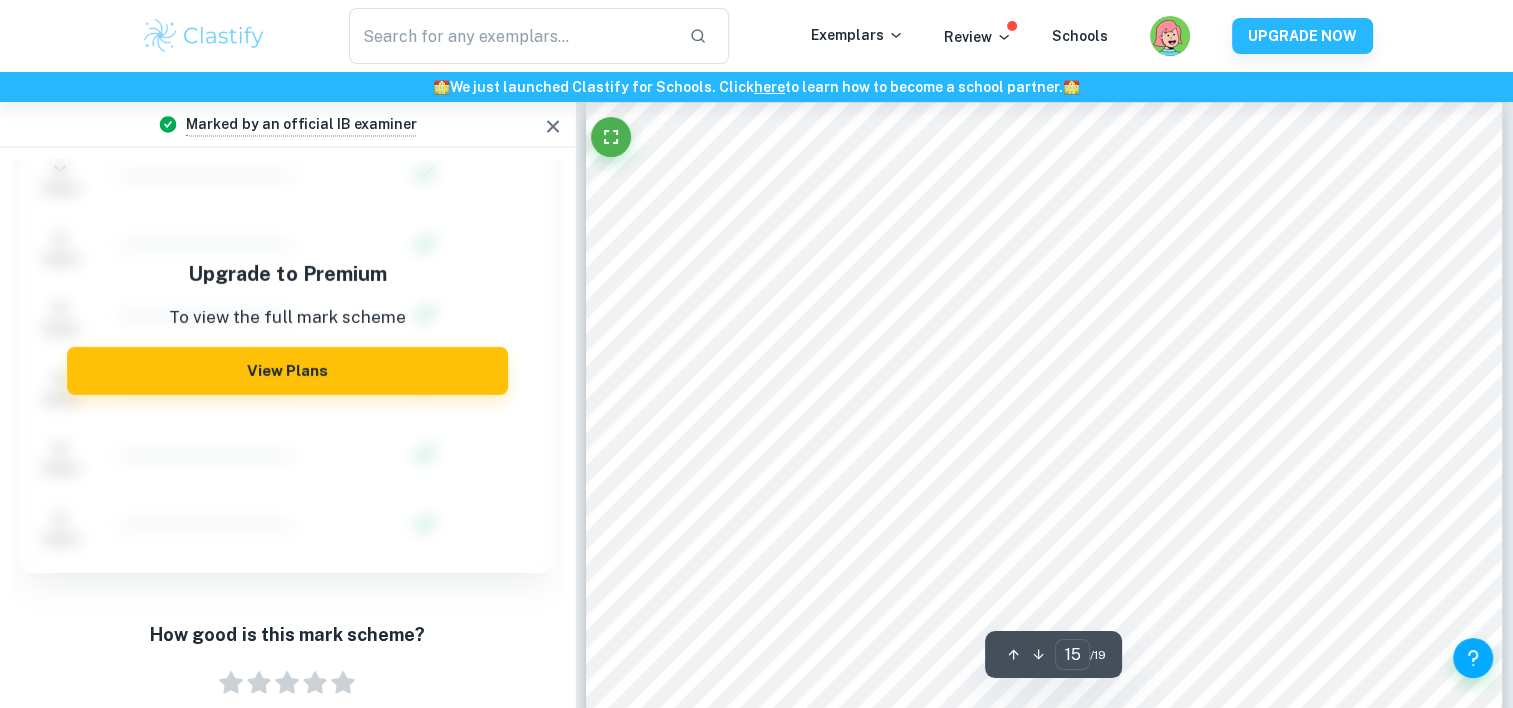 scroll, scrollTop: 18699, scrollLeft: 0, axis: vertical 